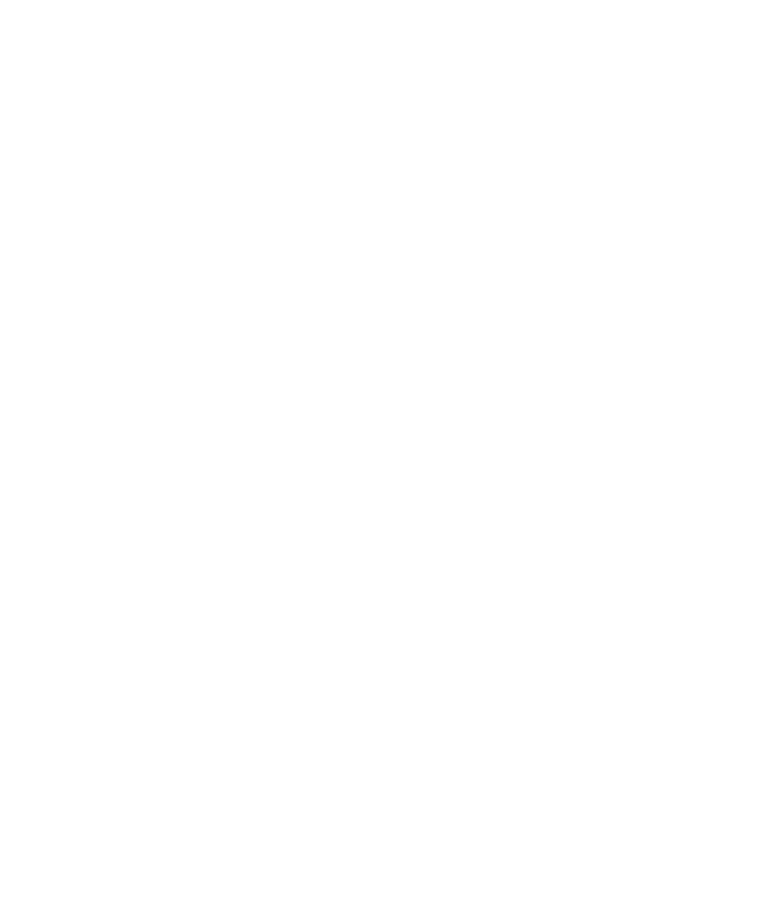 select on "*" 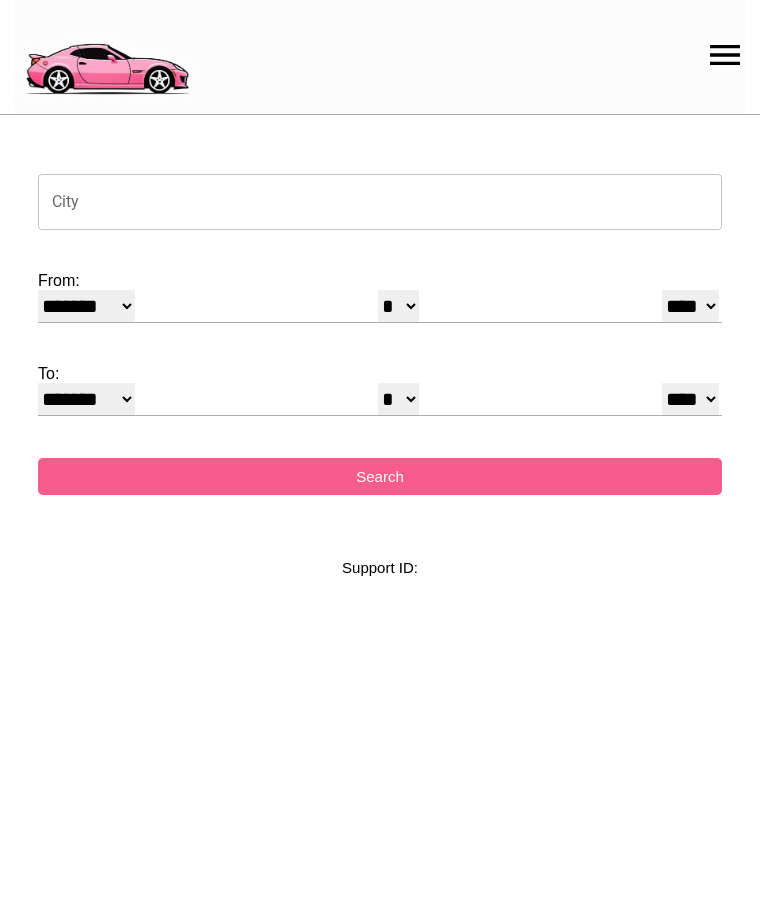 scroll, scrollTop: 0, scrollLeft: 0, axis: both 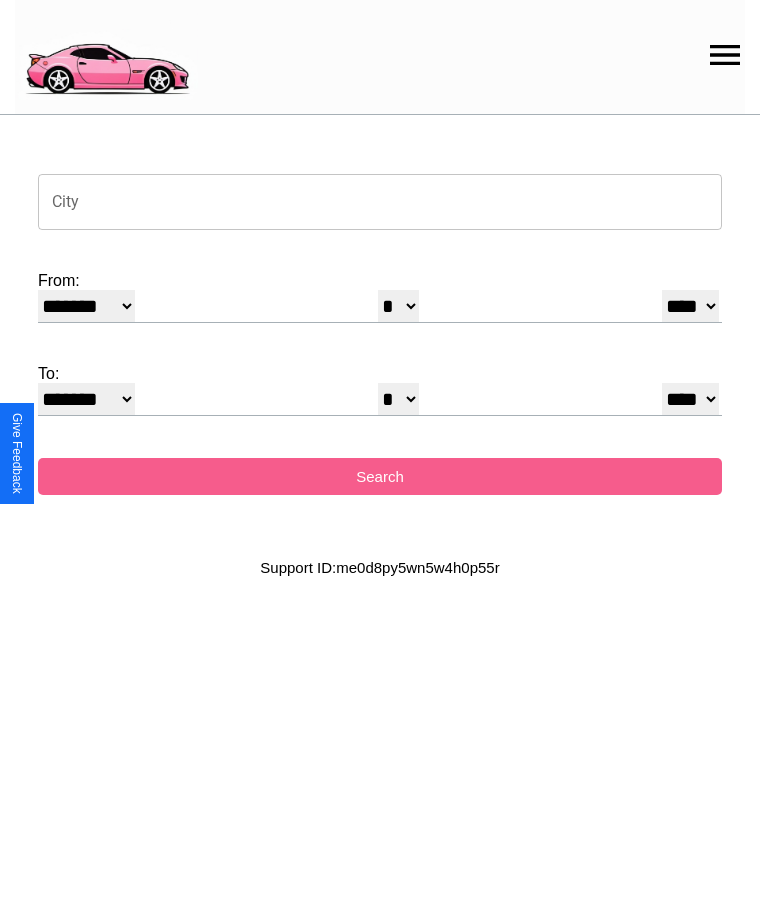 click 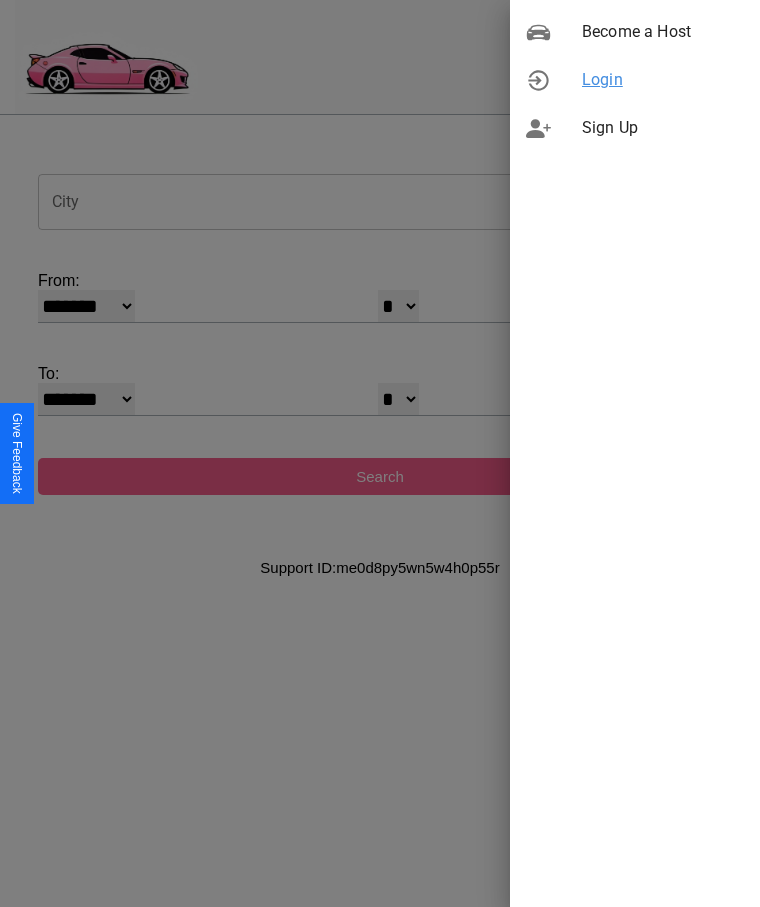 click on "Login" at bounding box center (663, 80) 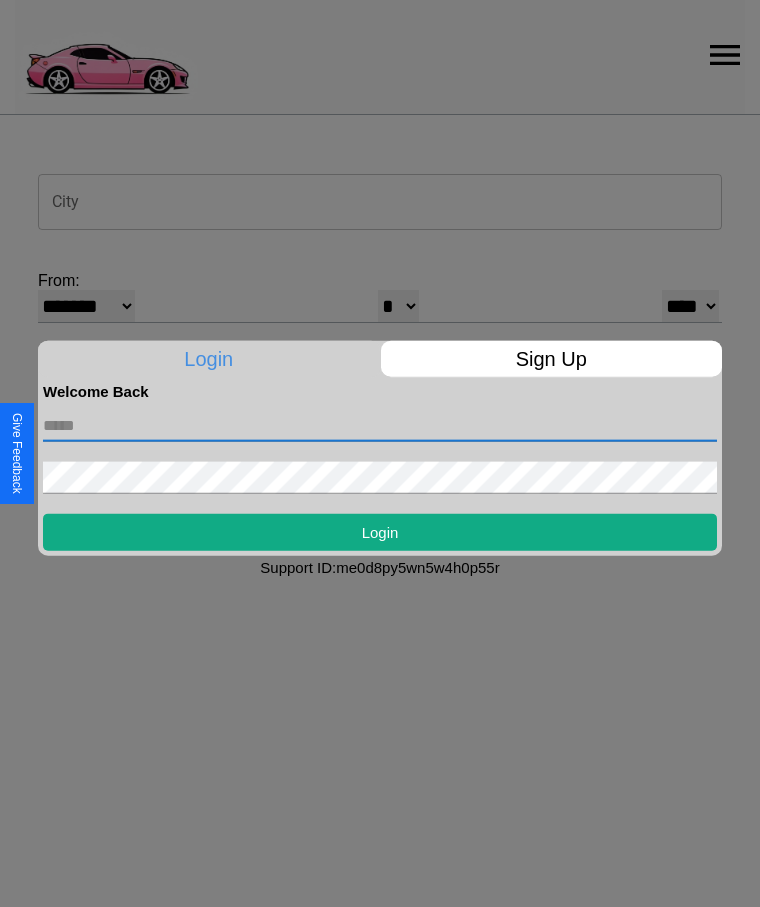 click at bounding box center [380, 425] 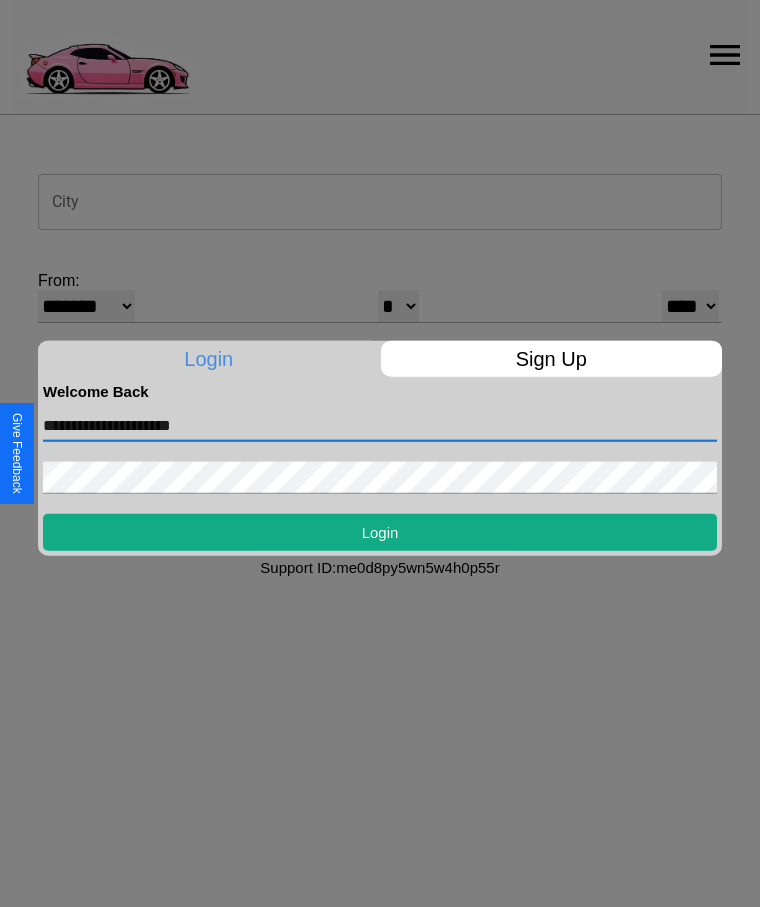 type on "**********" 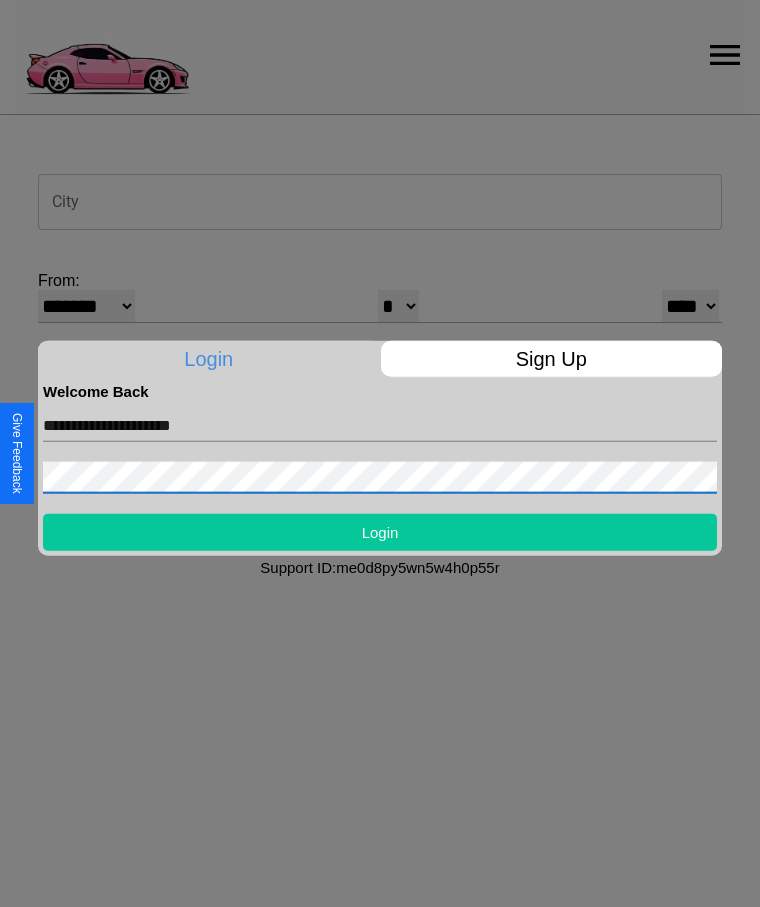 click on "Login" at bounding box center [380, 531] 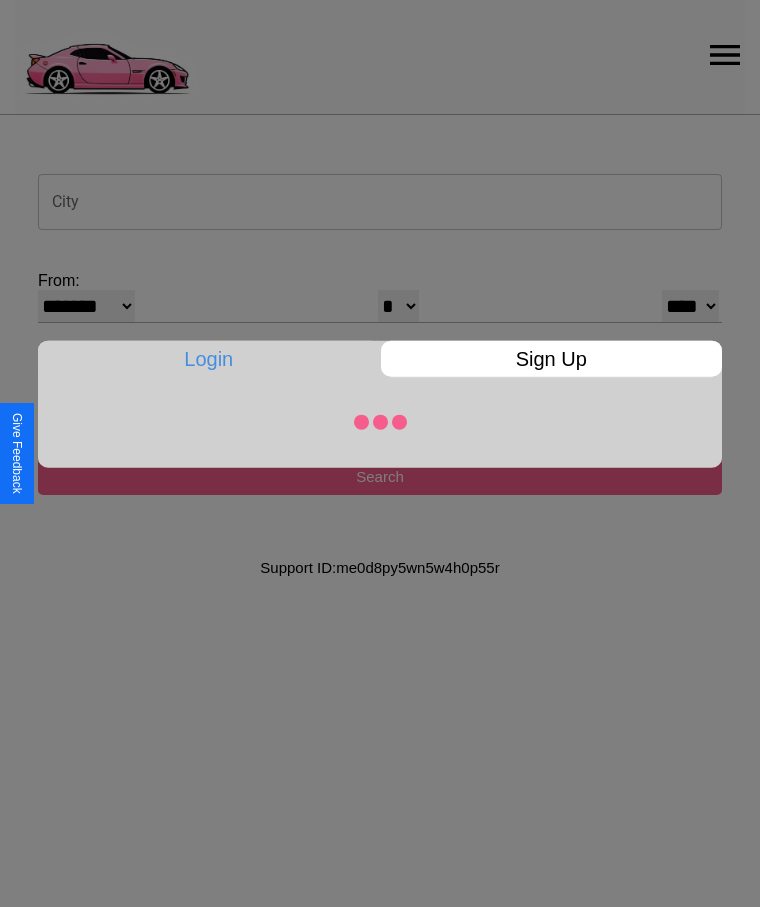 select on "*" 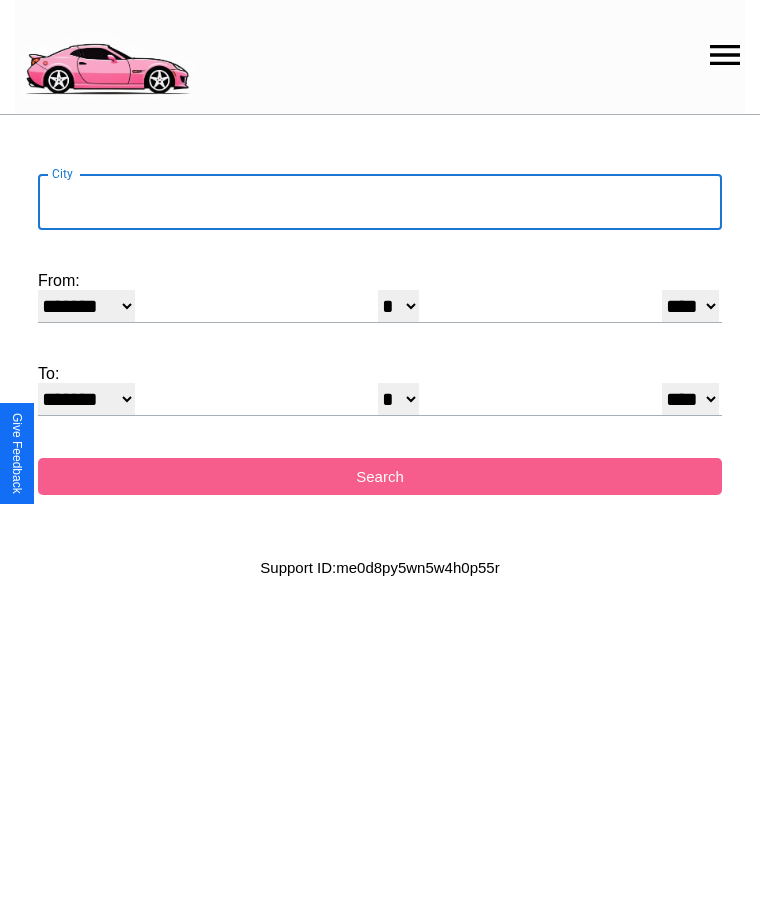 click on "City" at bounding box center (380, 202) 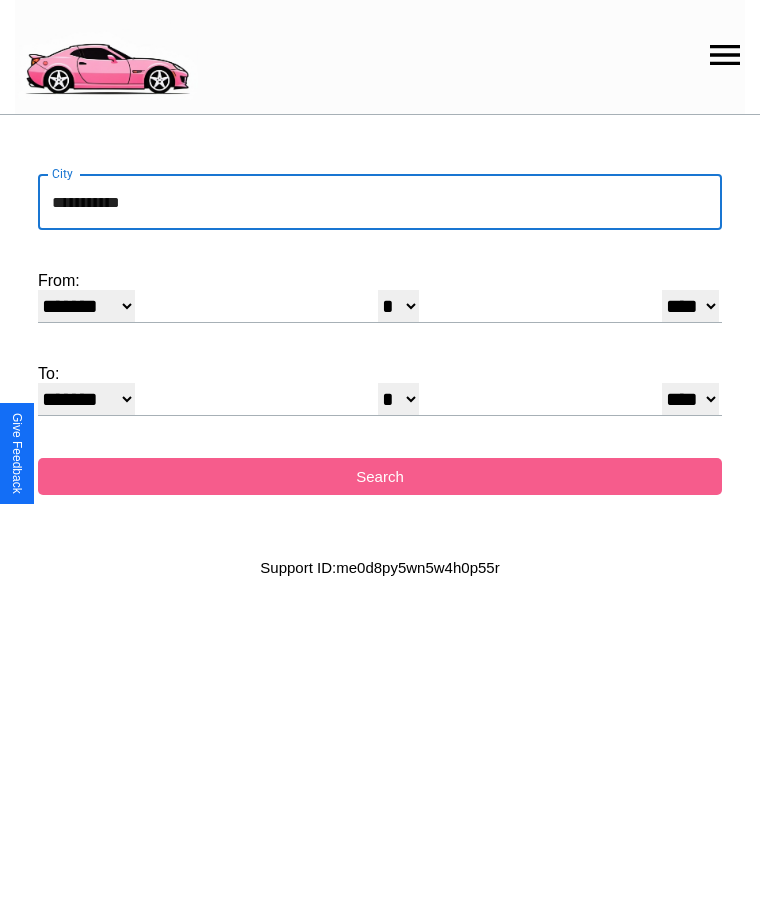 type on "**********" 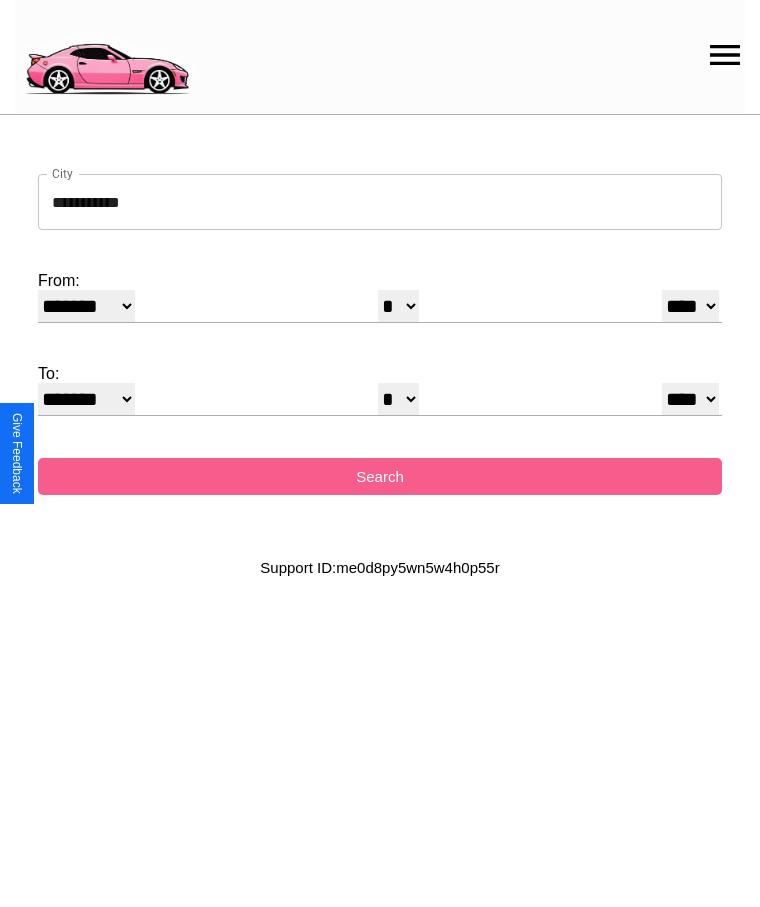 click on "******* ******** ***** ***** *** **** **** ****** ********* ******* ******** ********" at bounding box center (86, 306) 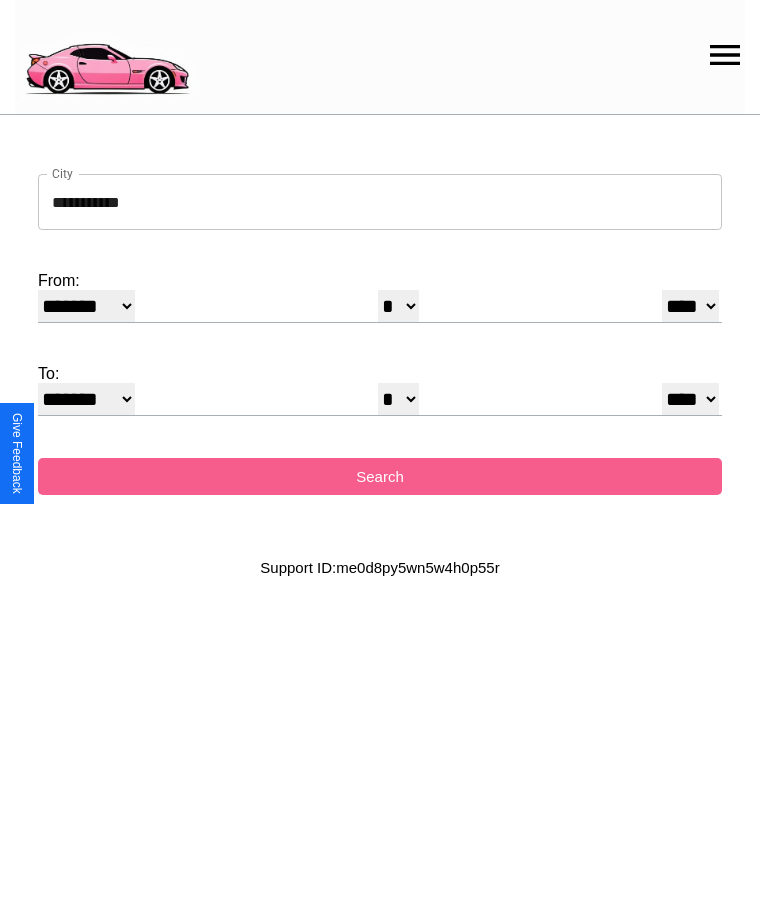 select on "*" 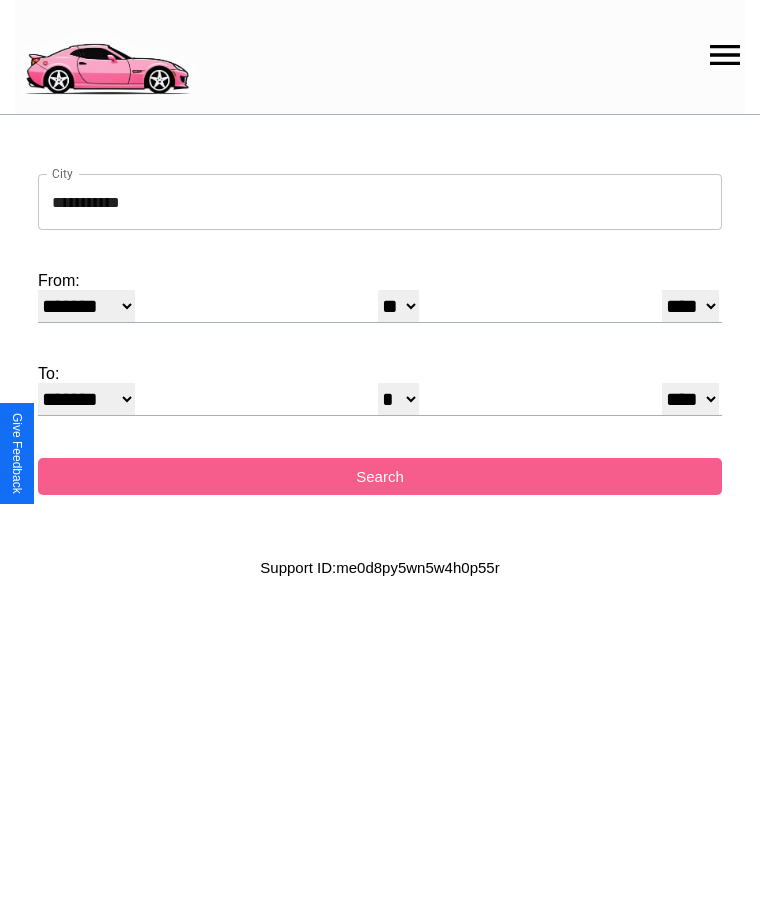click on "**** **** **** **** **** **** **** **** **** ****" at bounding box center (690, 306) 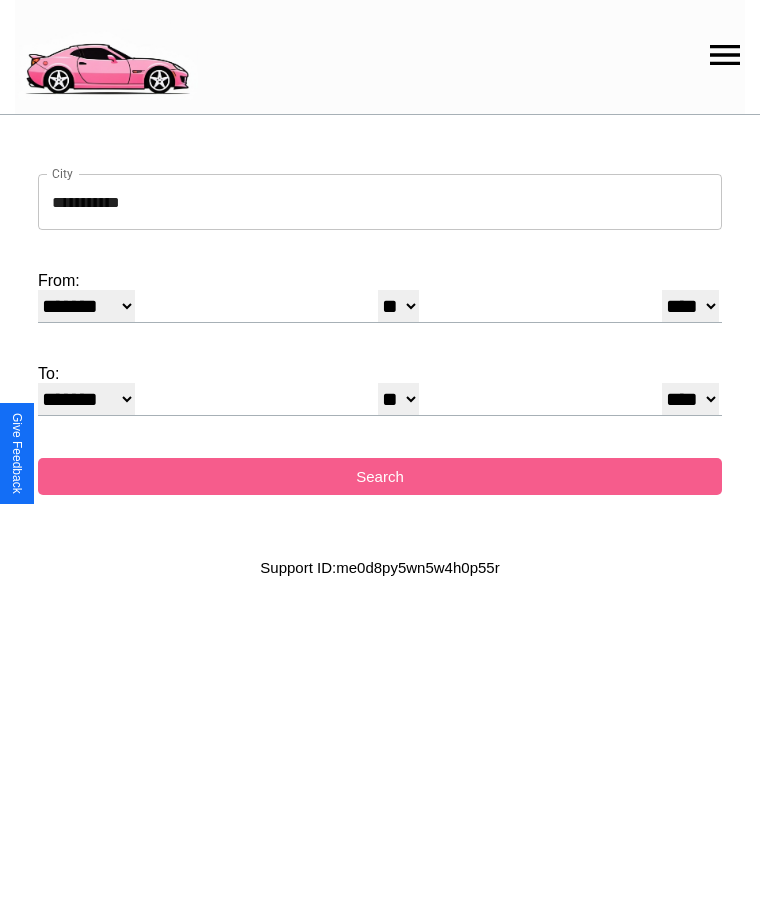 click on "******* ******** ***** ***** *** **** **** ****** ********* ******* ******** ********" at bounding box center (86, 399) 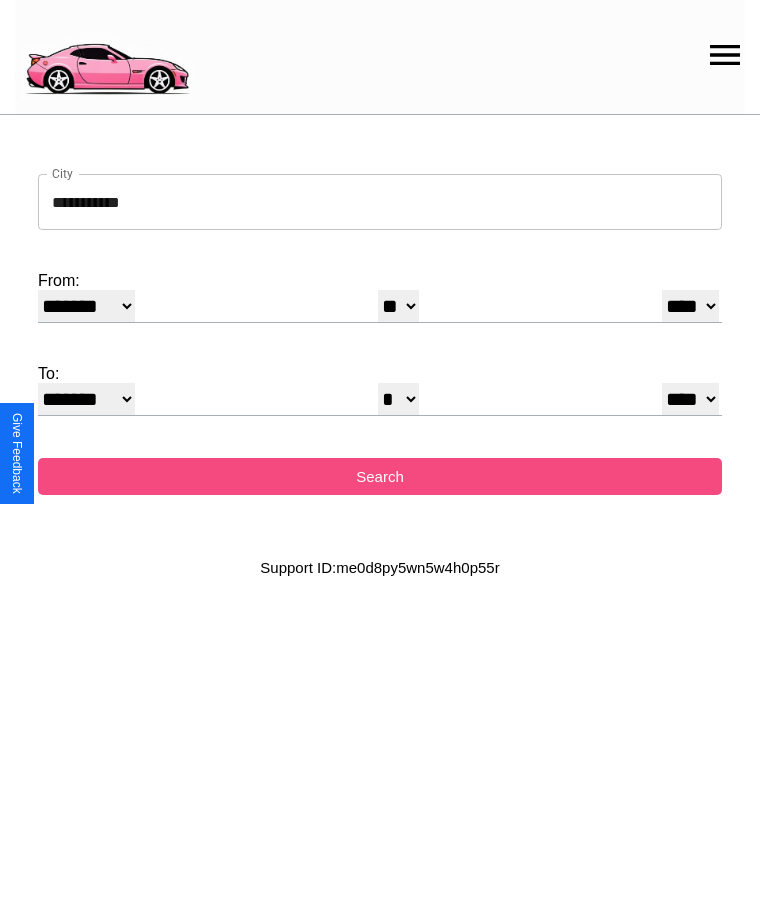 click on "Search" at bounding box center (380, 476) 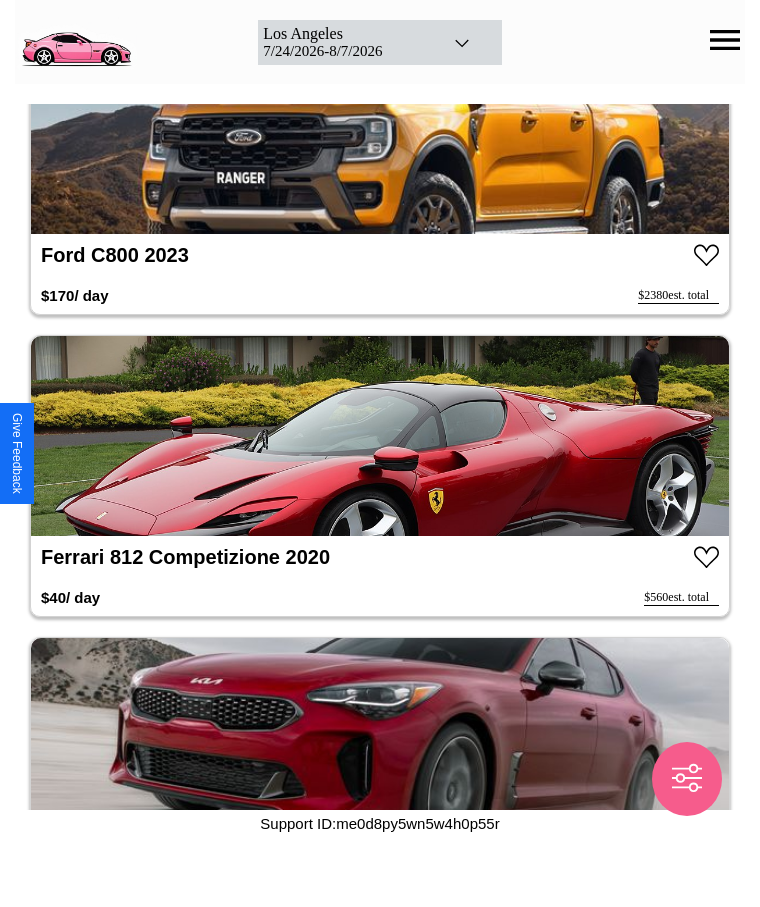 scroll, scrollTop: 4348, scrollLeft: 0, axis: vertical 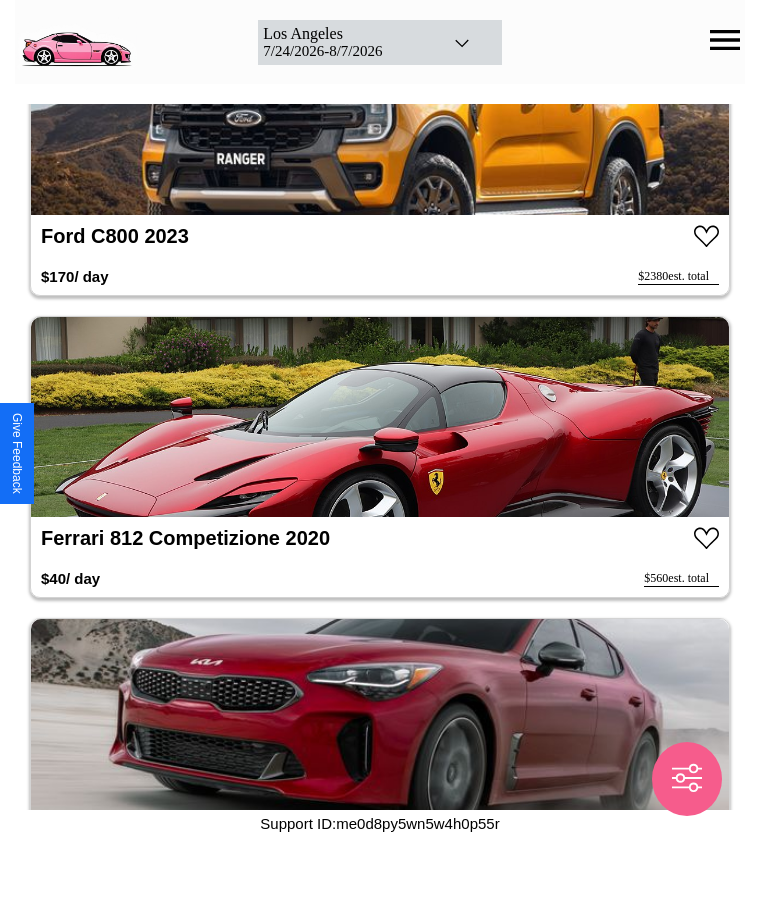 click at bounding box center [380, 417] 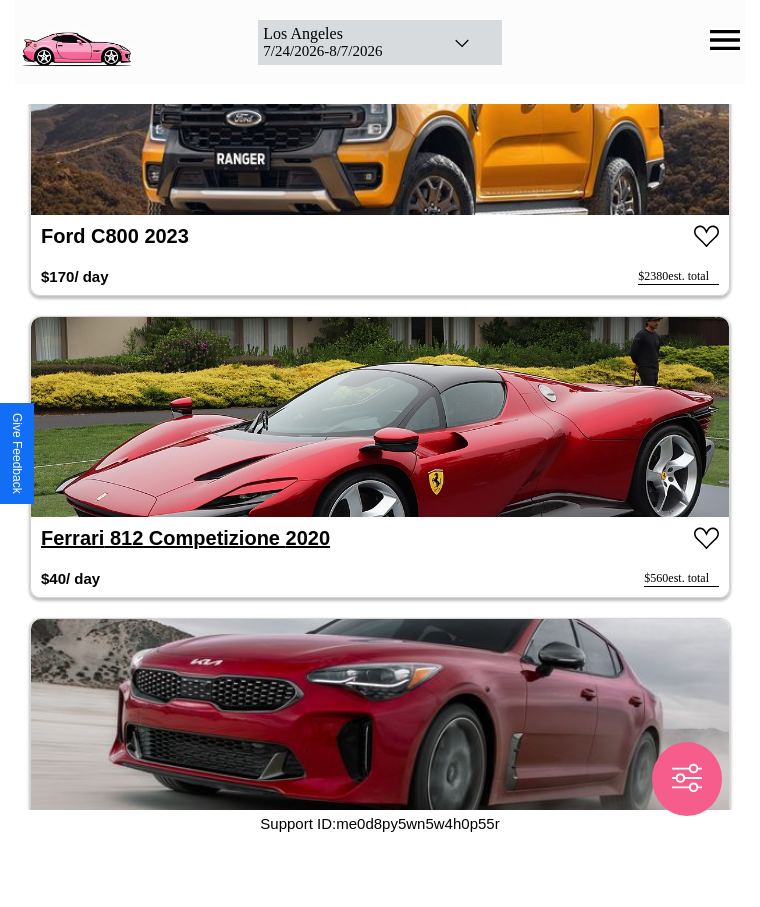 click on "Ferrari   812 Competizione   2020" at bounding box center (185, 538) 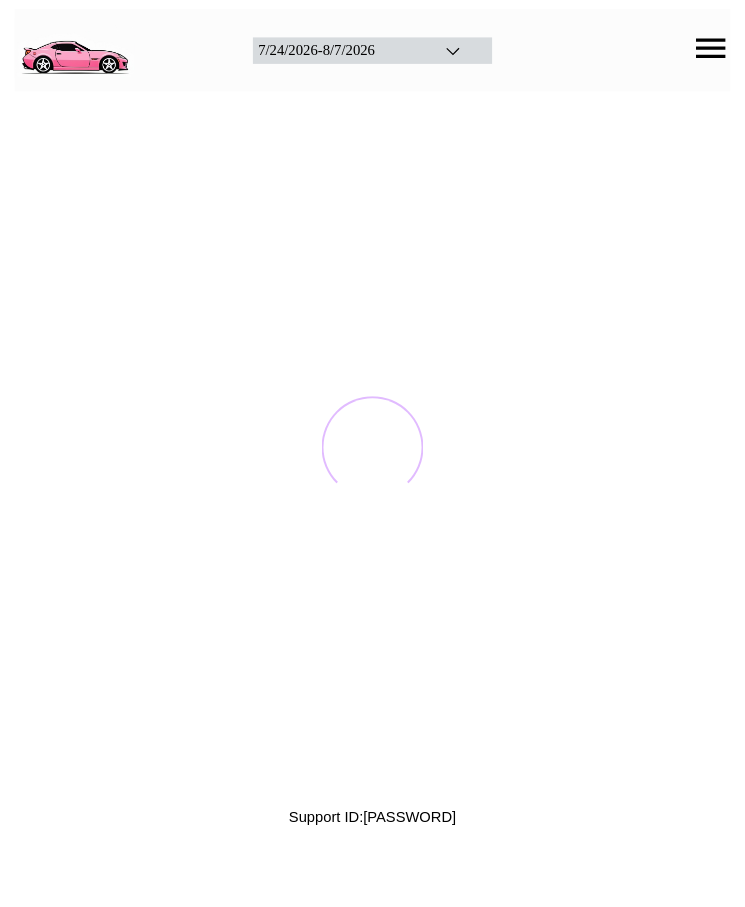 scroll, scrollTop: 0, scrollLeft: 0, axis: both 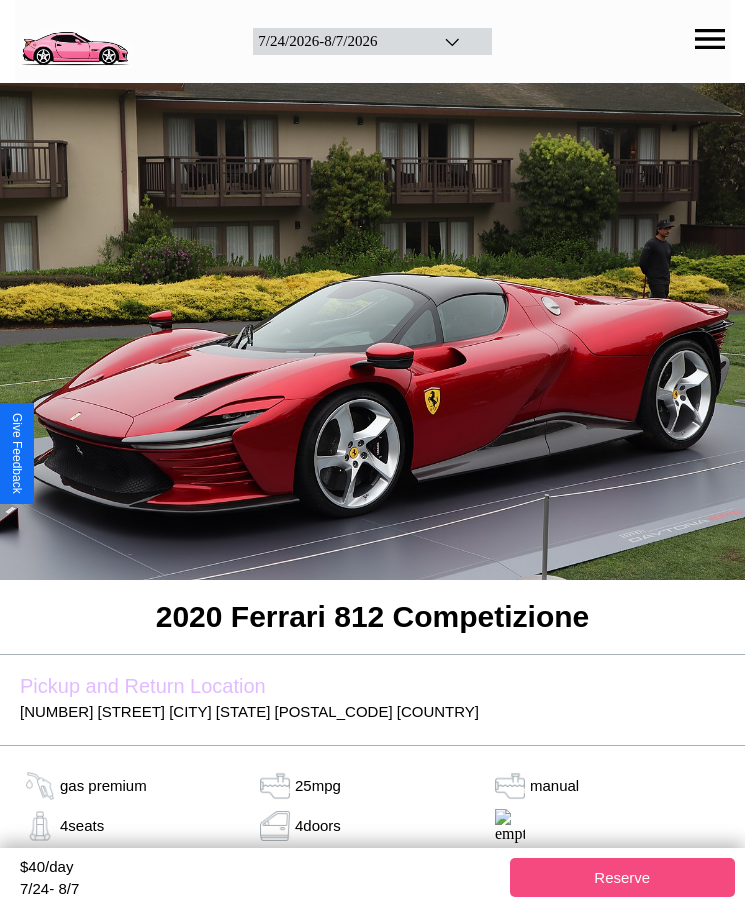click on "Reserve" at bounding box center (623, 877) 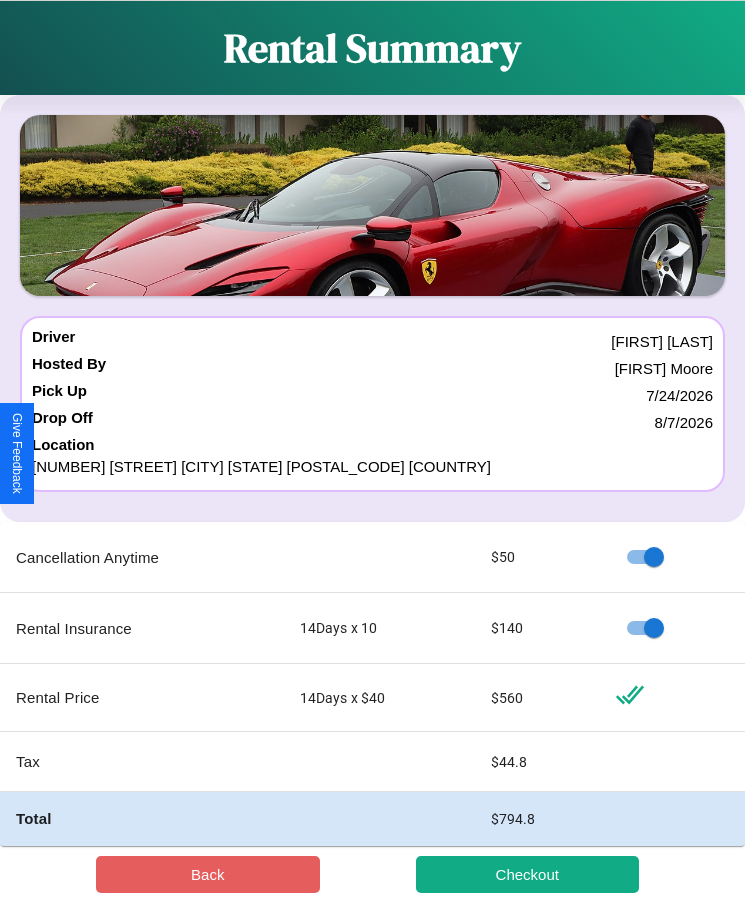 scroll, scrollTop: 23, scrollLeft: 0, axis: vertical 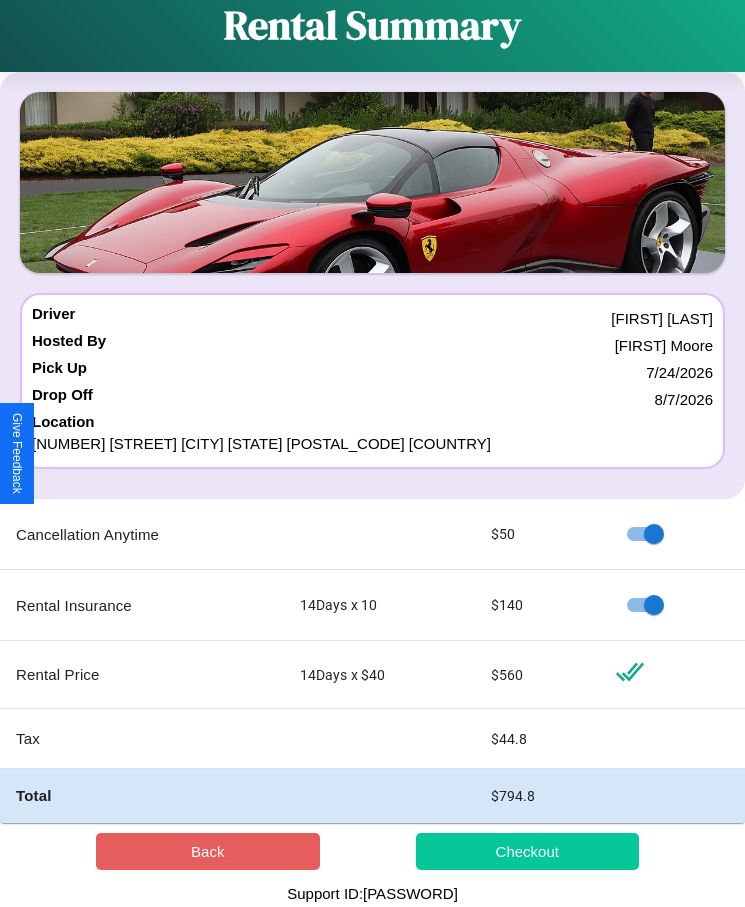click on "Checkout" at bounding box center [528, 851] 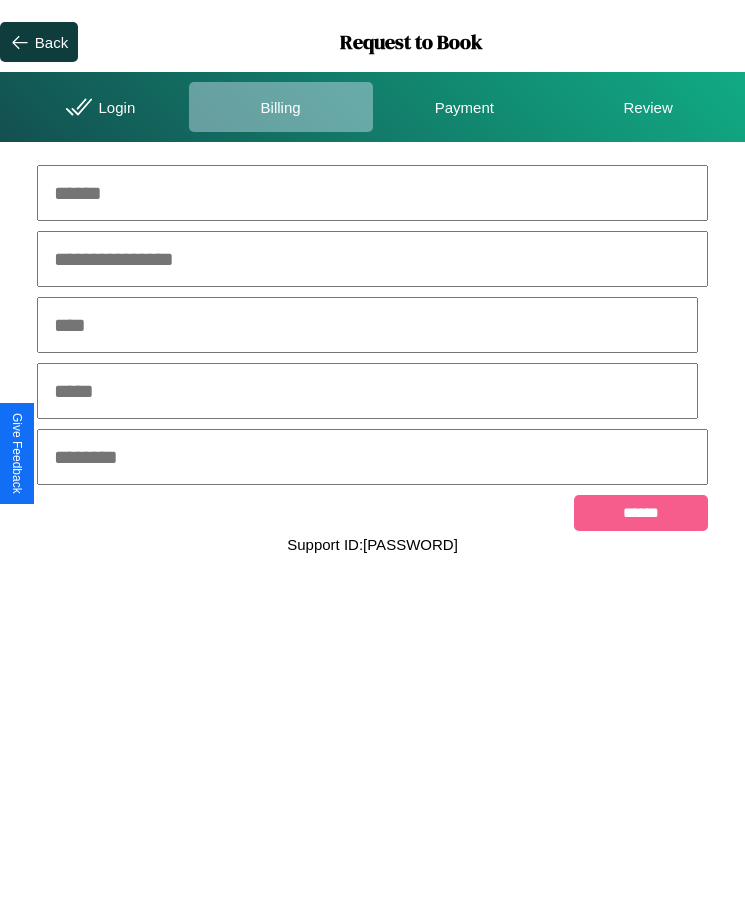 scroll, scrollTop: 0, scrollLeft: 0, axis: both 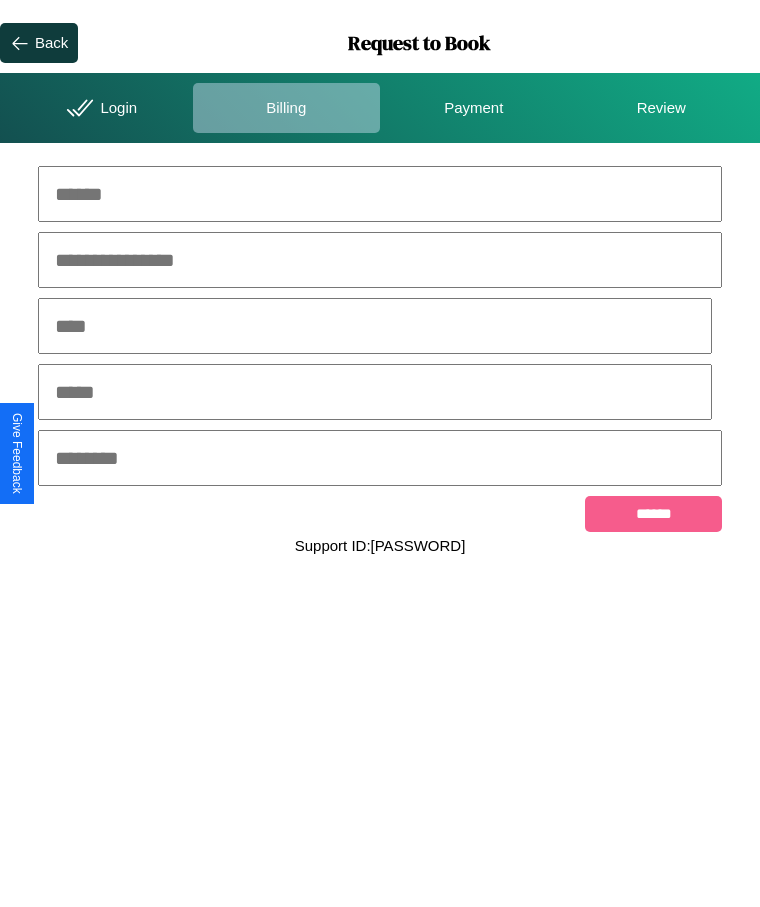 click at bounding box center [380, 194] 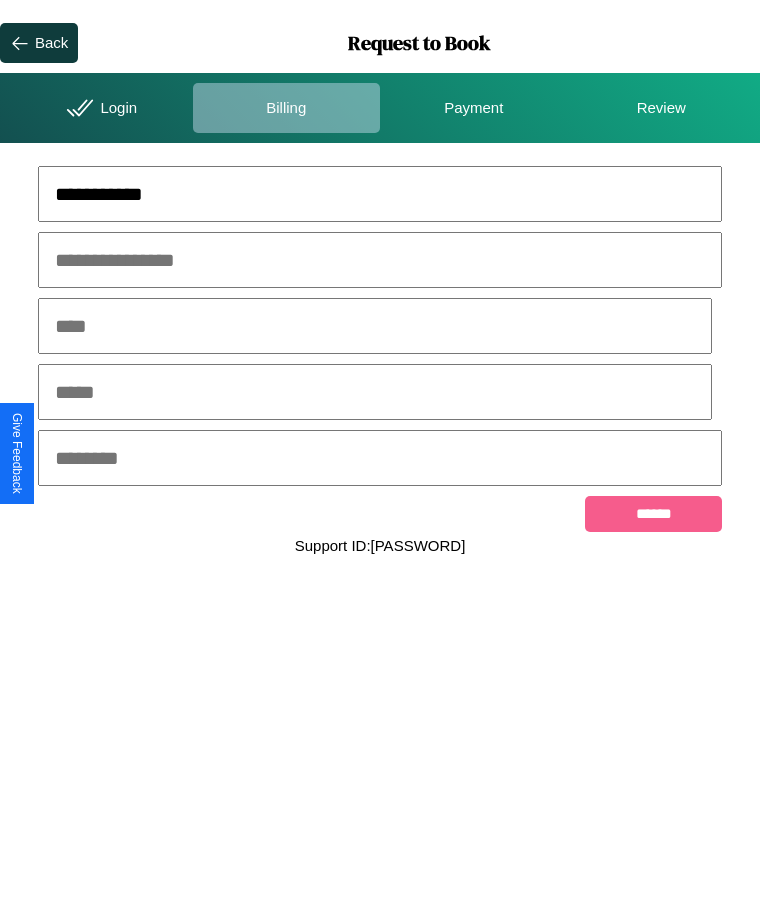 type on "**********" 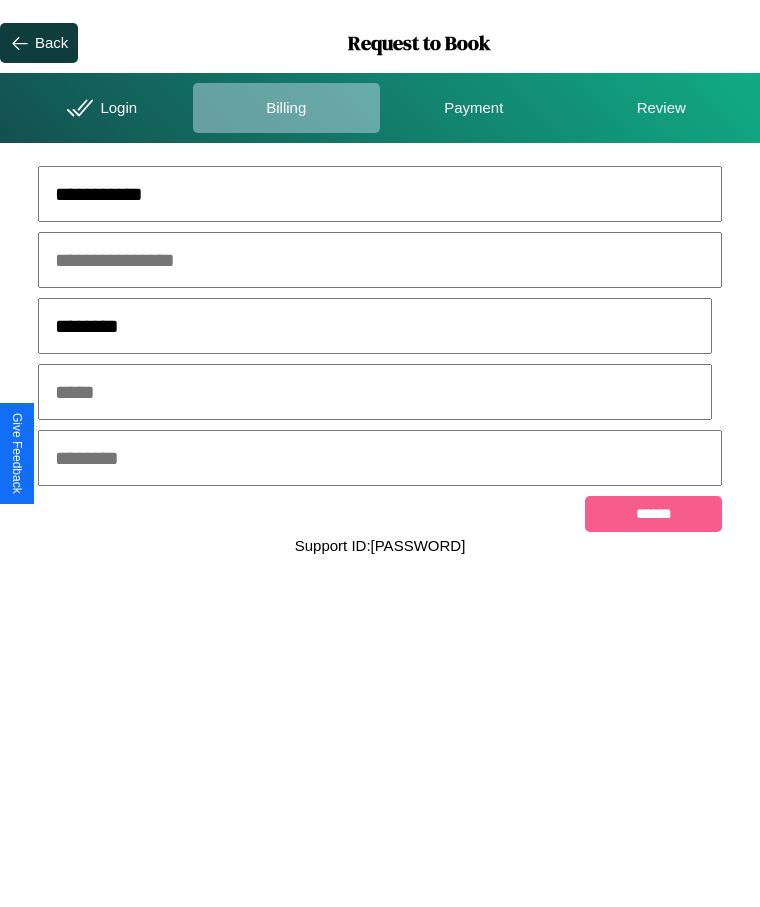 type on "********" 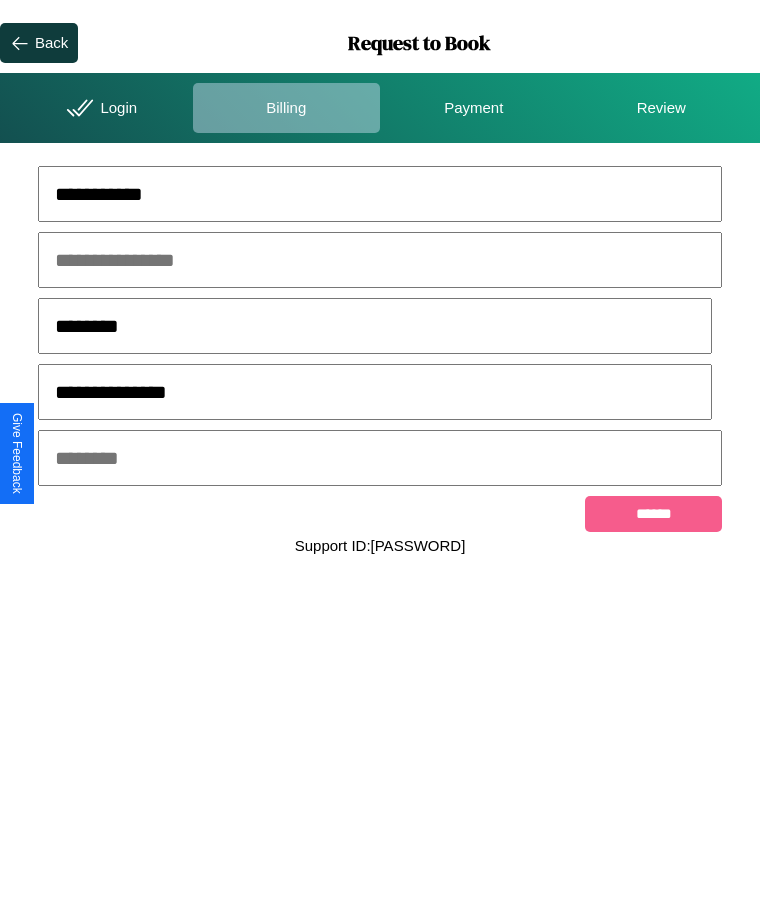 type on "**********" 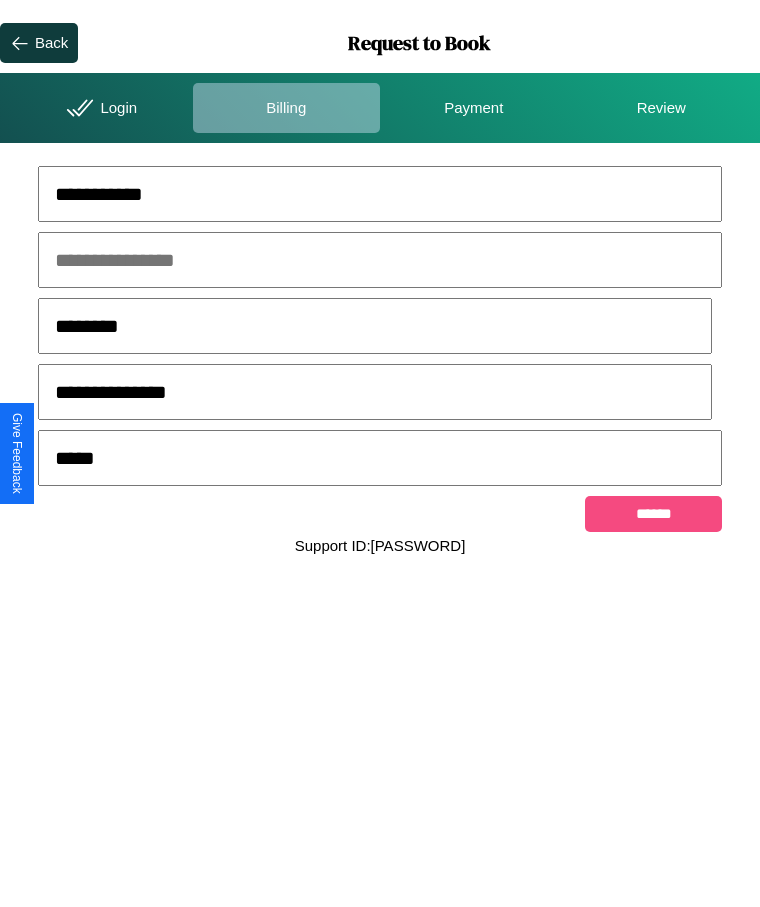 type on "*****" 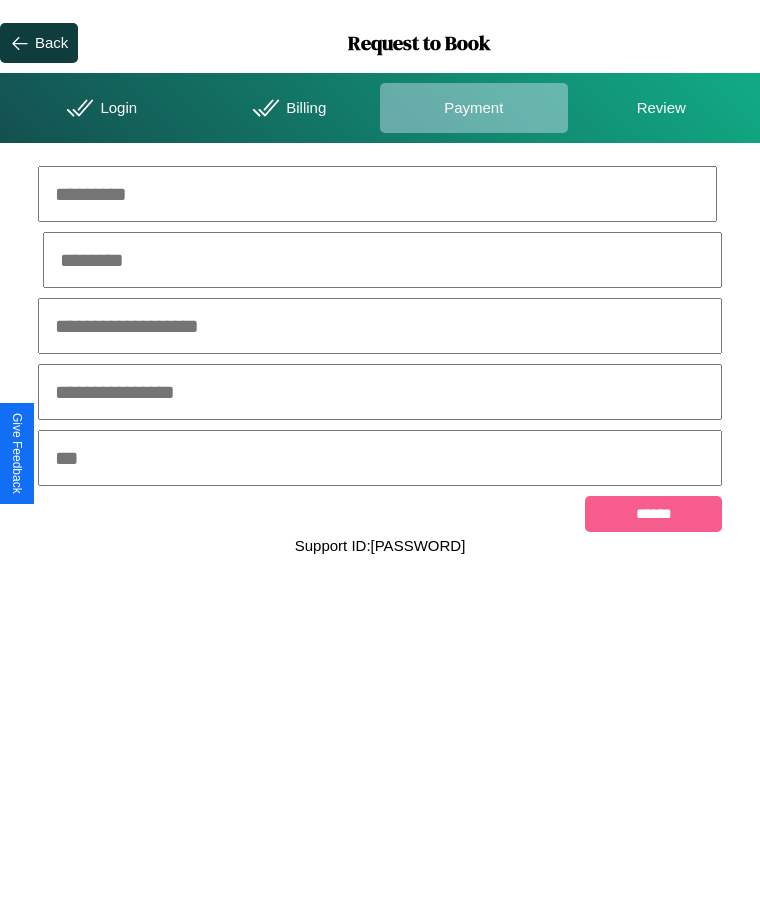 click at bounding box center [377, 194] 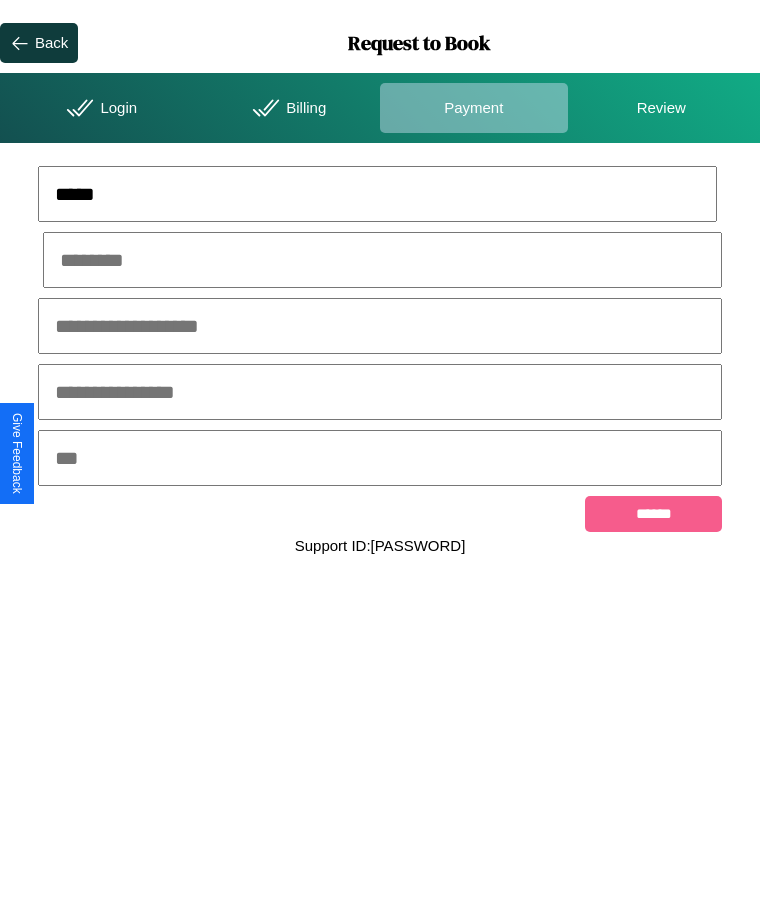 type on "*****" 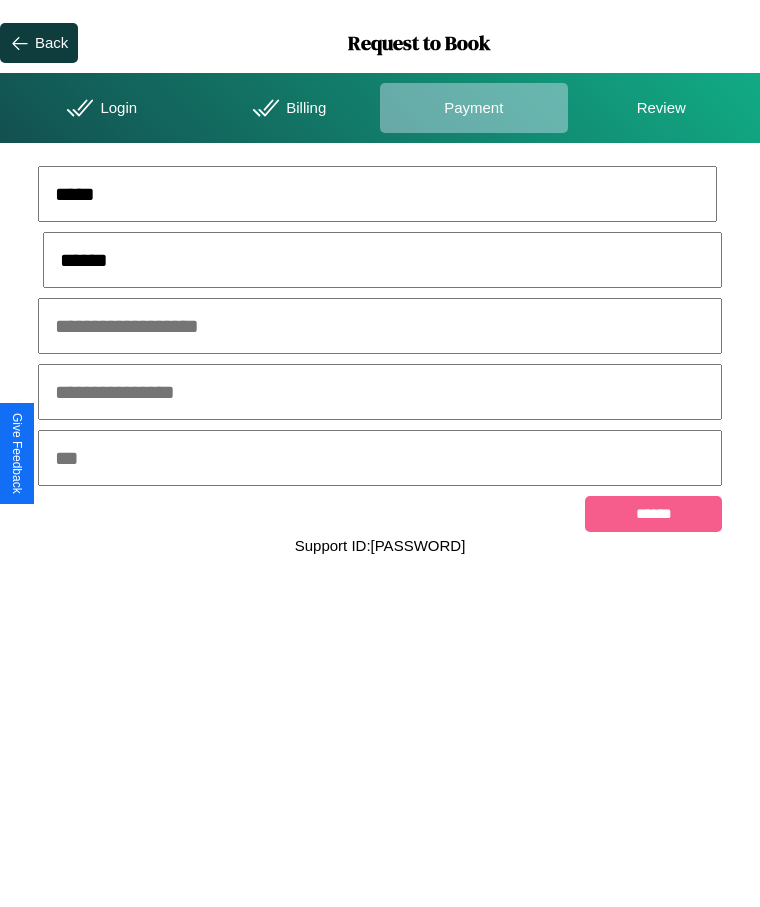 type on "******" 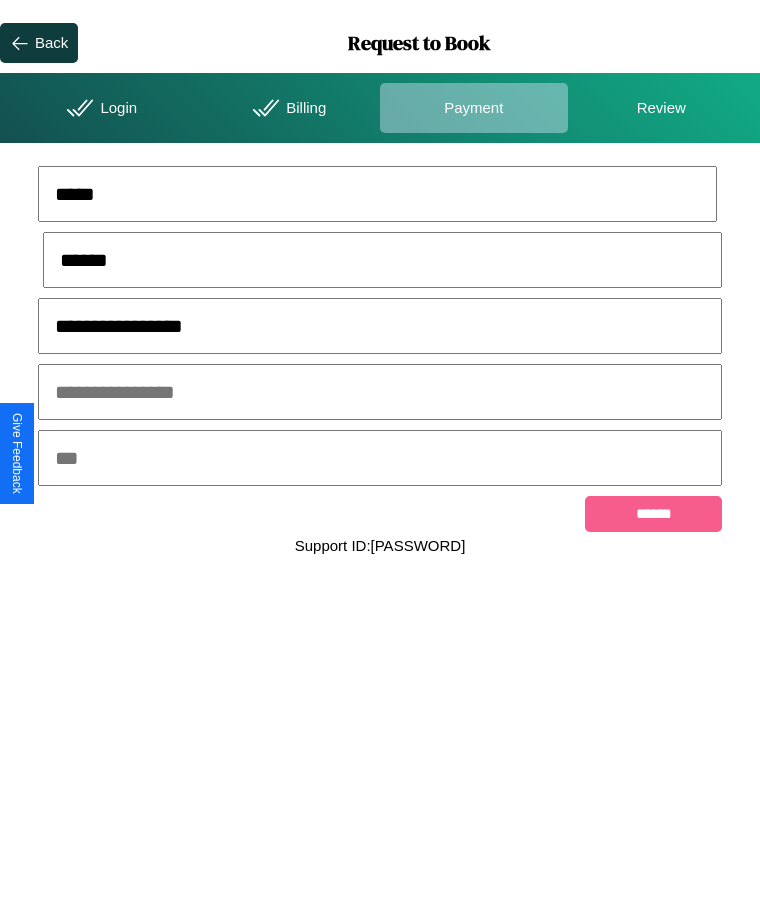 type on "**********" 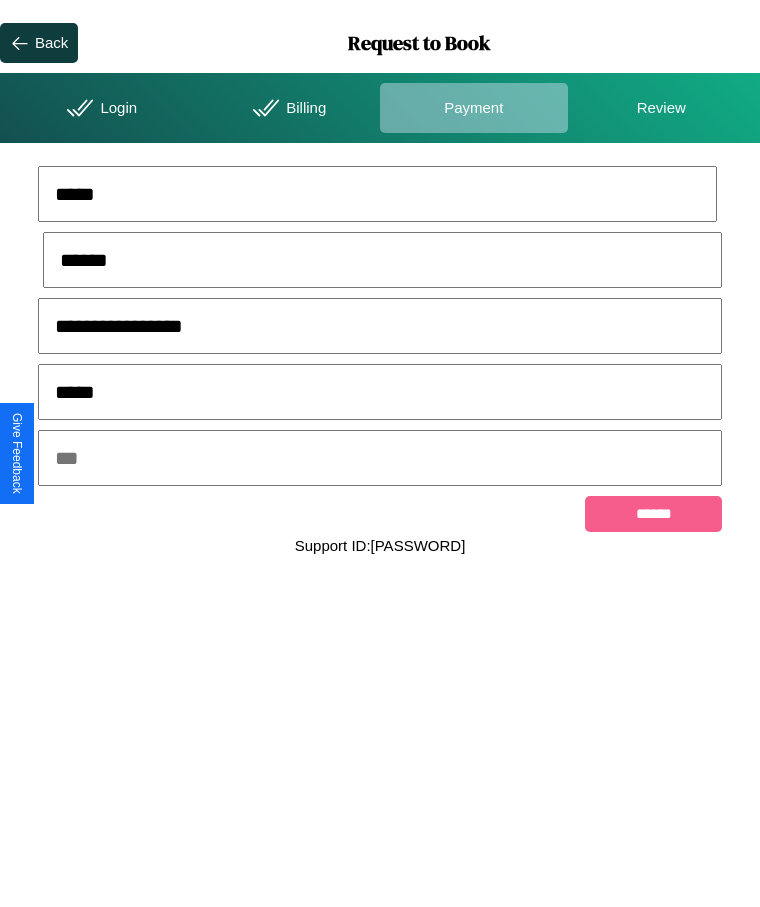 type on "*****" 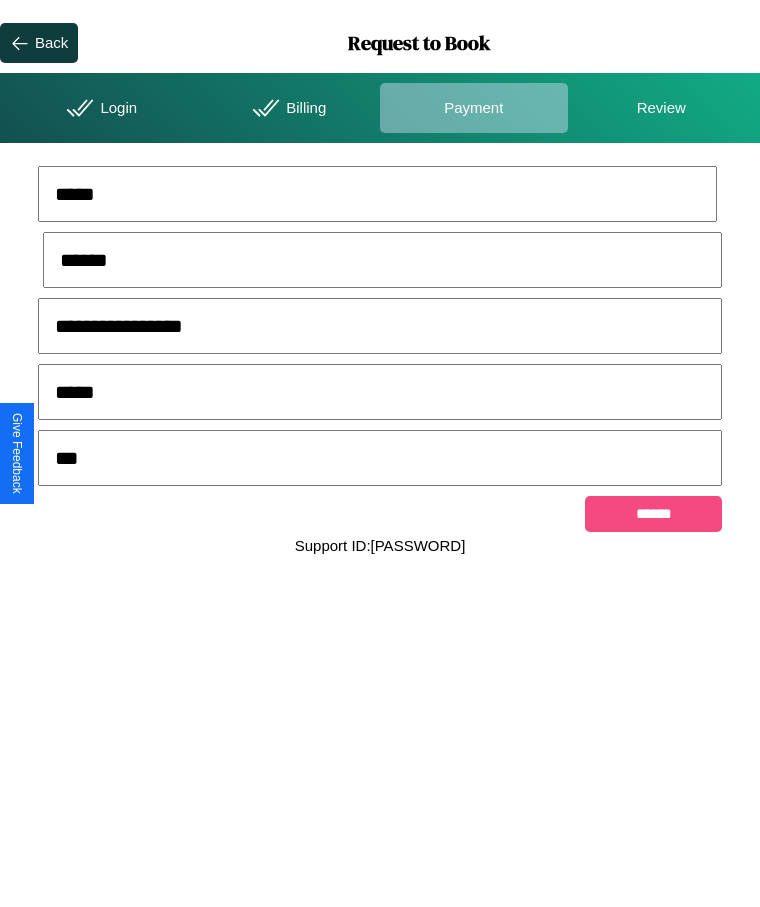 type on "***" 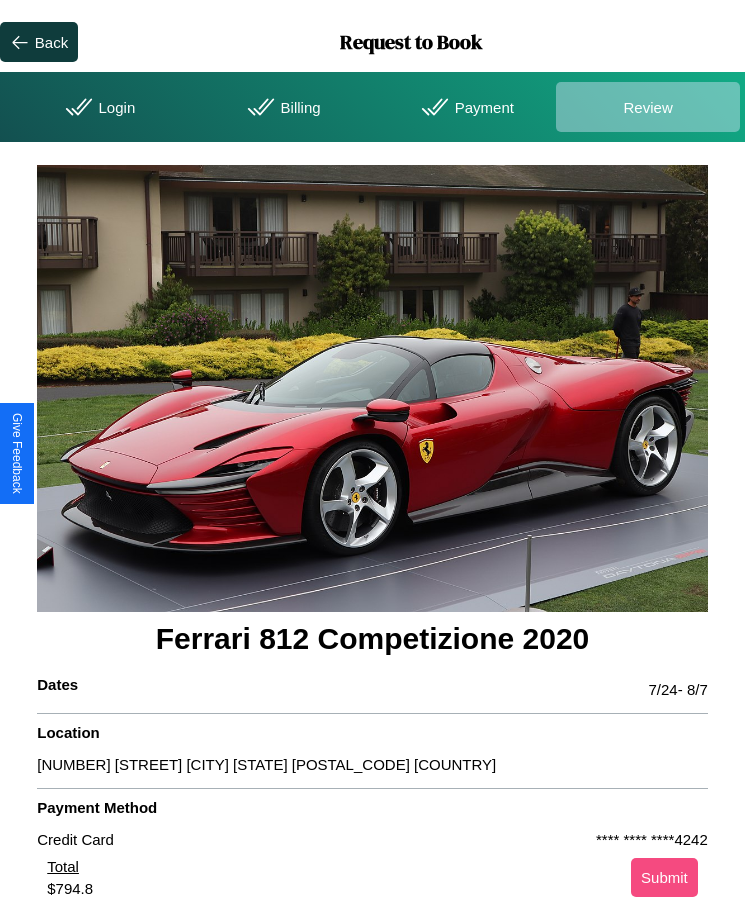 click on "Submit" at bounding box center (664, 877) 